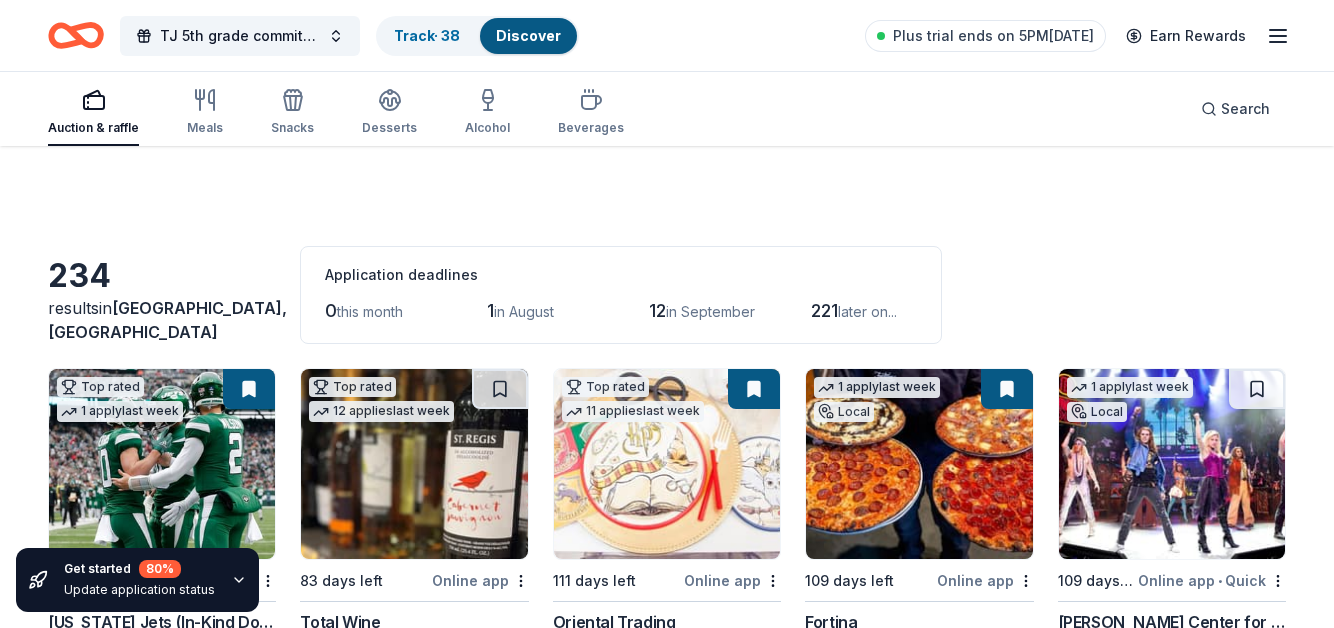 scroll, scrollTop: 15945, scrollLeft: 0, axis: vertical 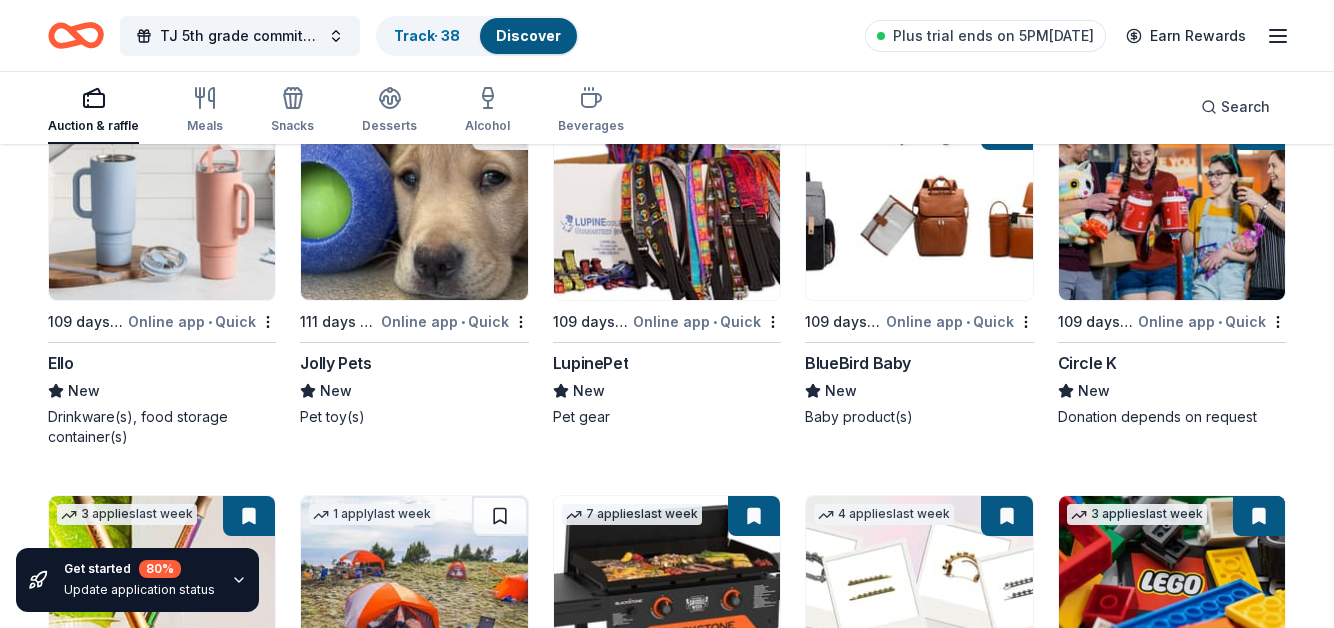 click at bounding box center (414, 205) 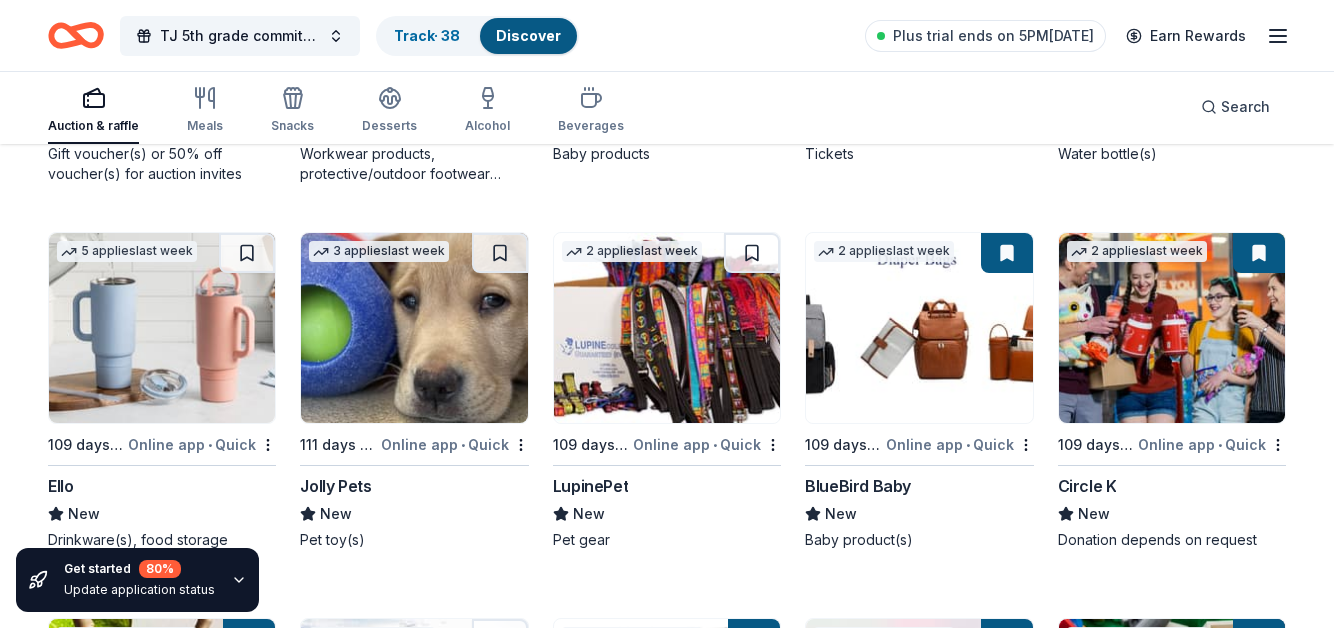 scroll, scrollTop: 15810, scrollLeft: 0, axis: vertical 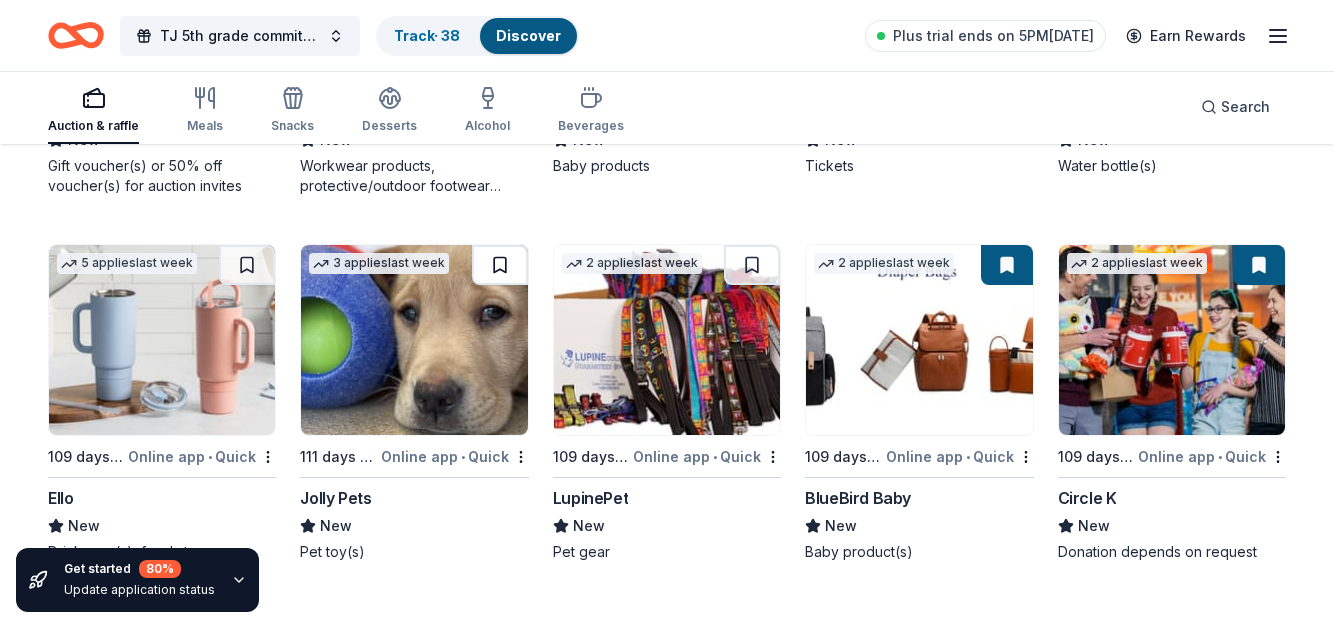 click at bounding box center [500, 265] 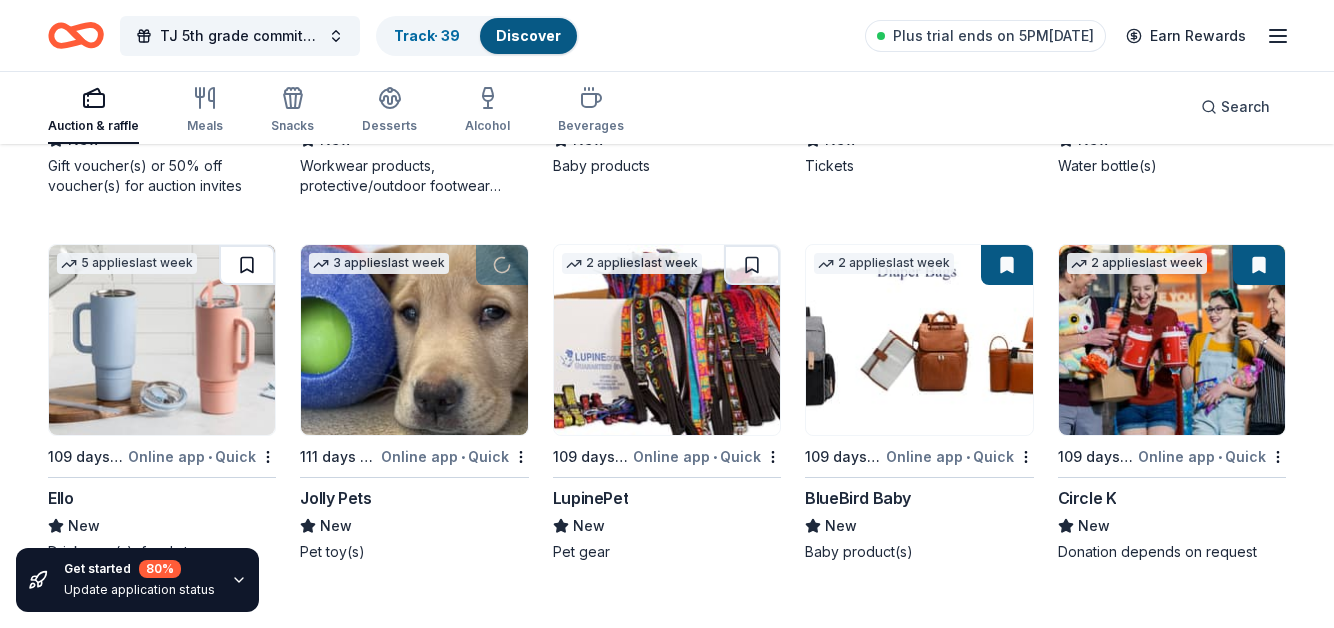 click at bounding box center (247, 265) 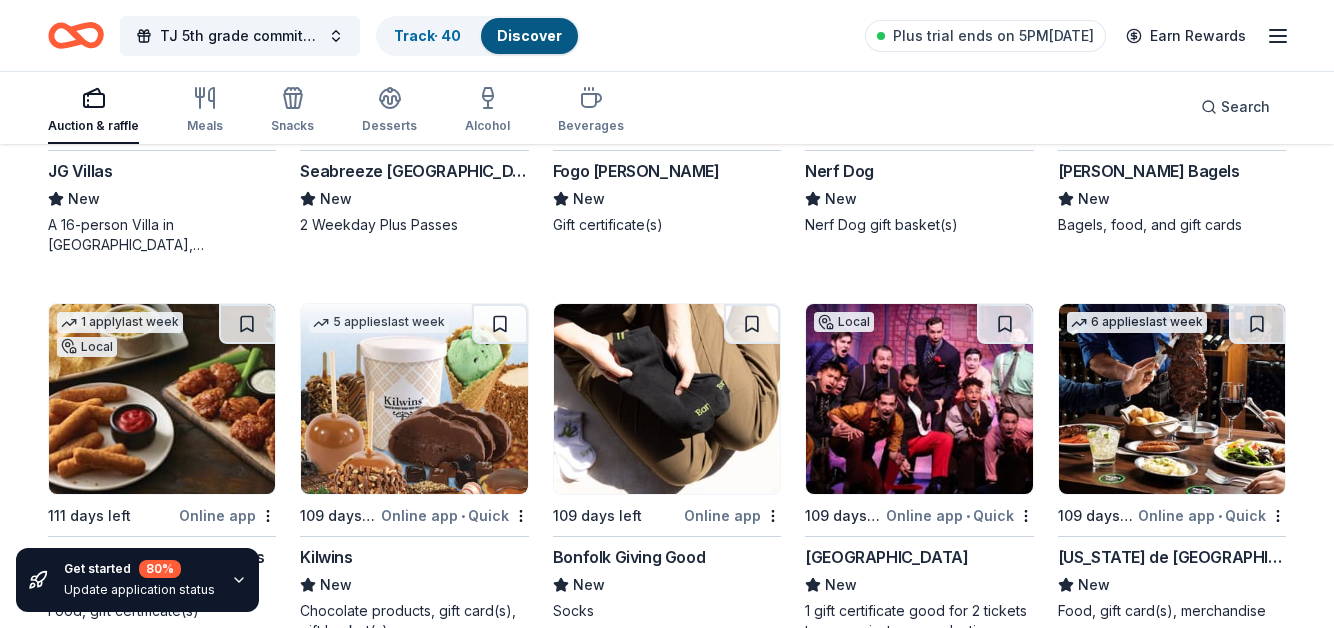 scroll, scrollTop: 4691, scrollLeft: 0, axis: vertical 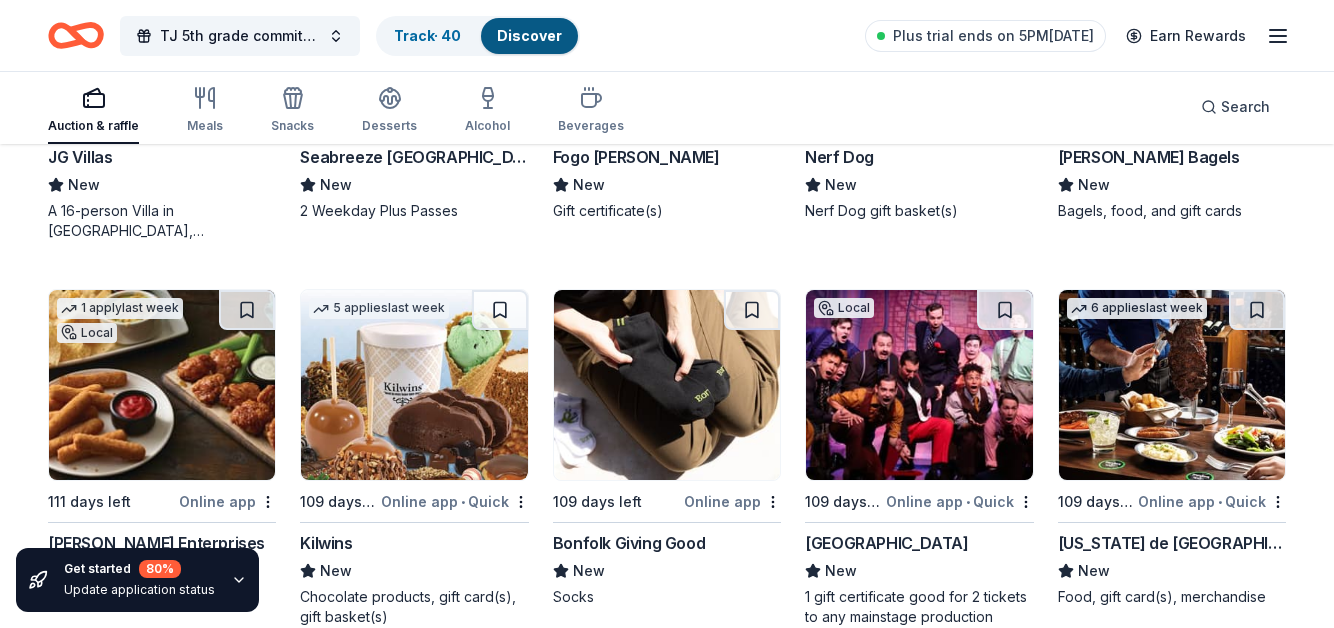 click at bounding box center [667, 385] 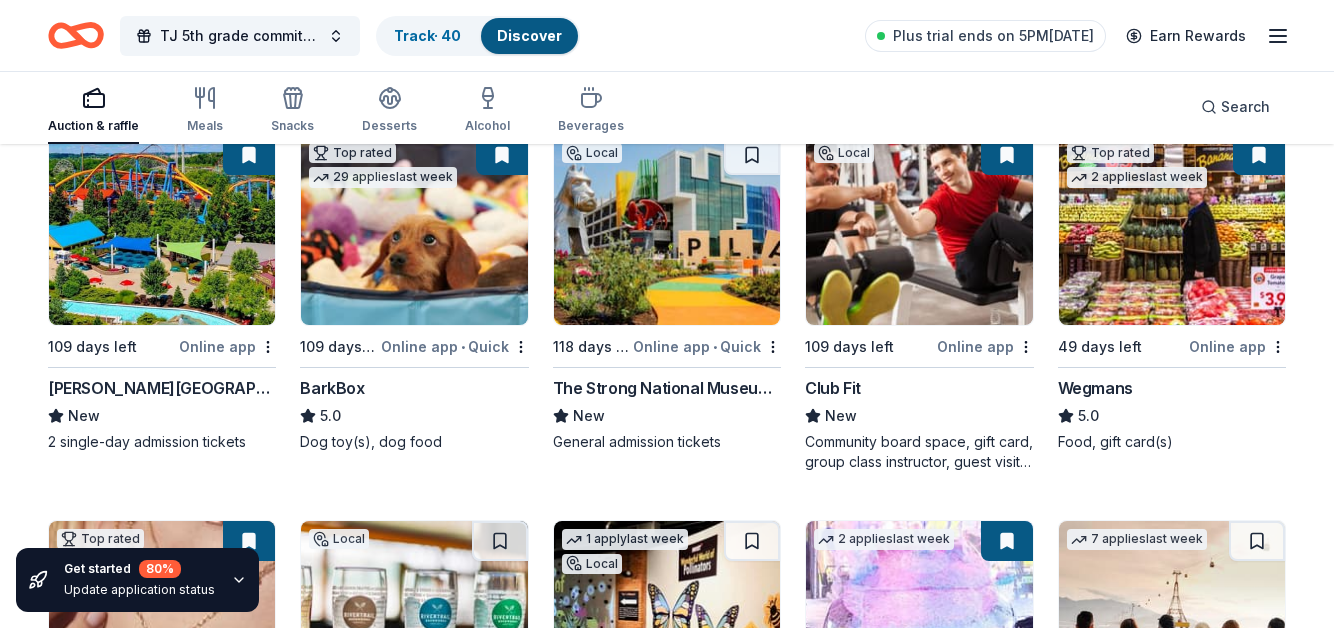 scroll, scrollTop: 619, scrollLeft: 0, axis: vertical 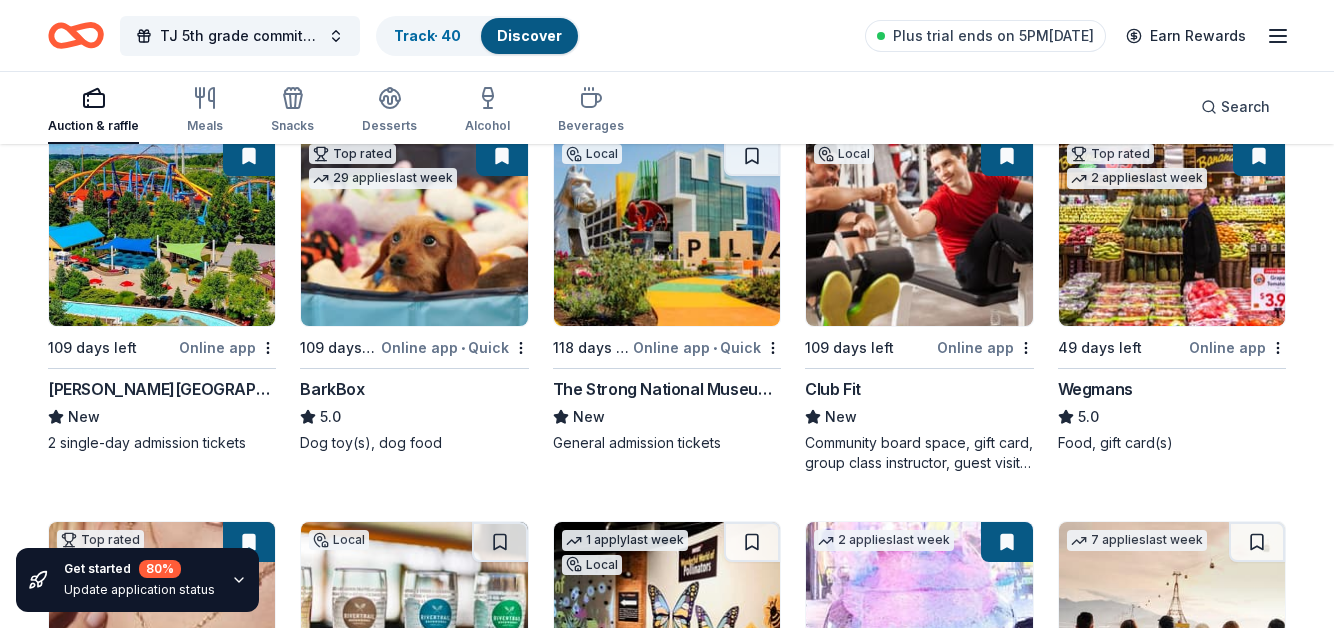 click at bounding box center [1172, 231] 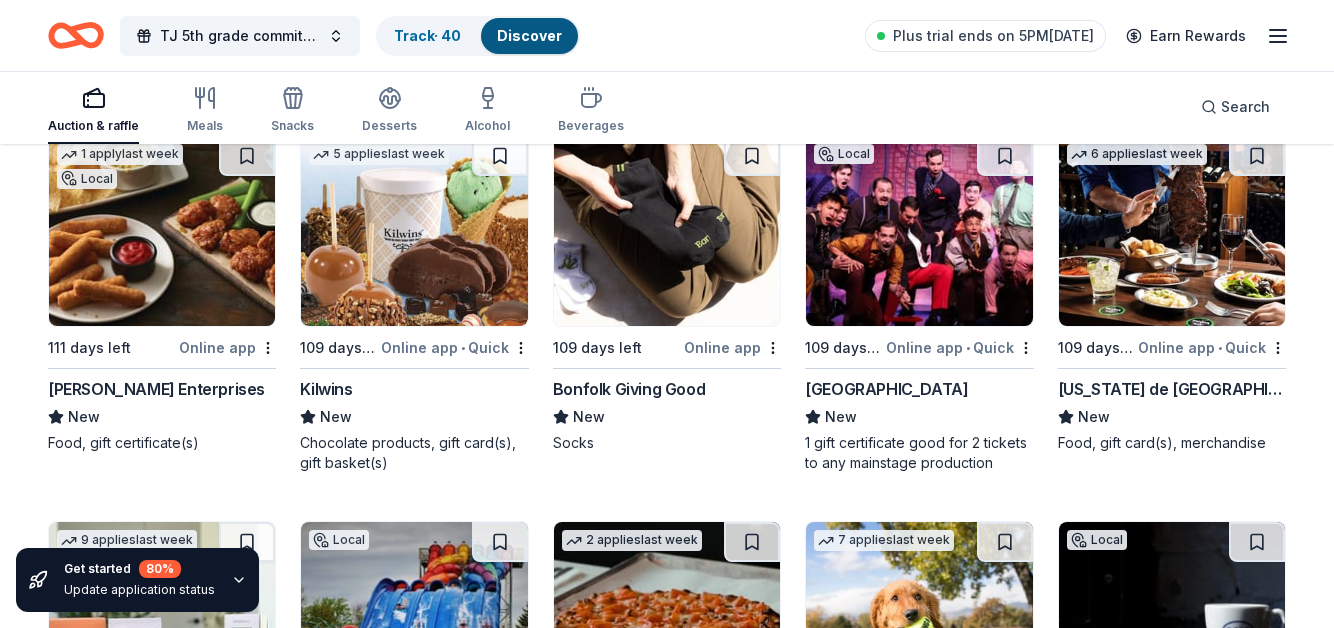 scroll, scrollTop: 4843, scrollLeft: 0, axis: vertical 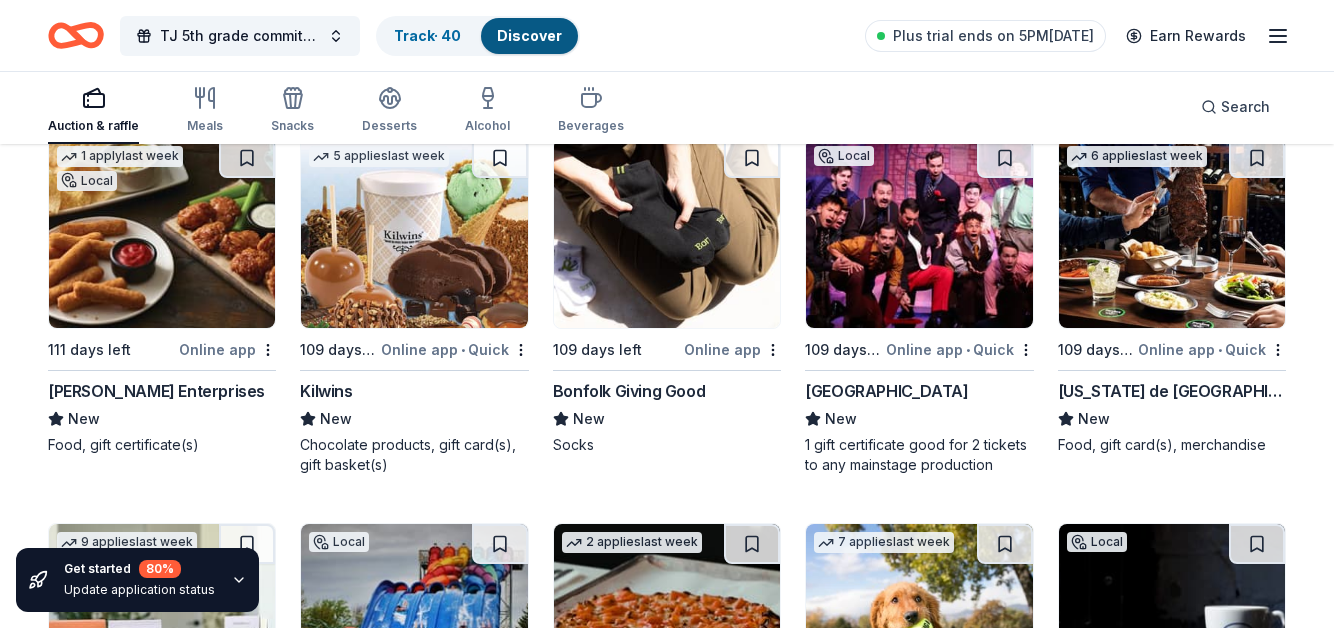 click at bounding box center [667, 233] 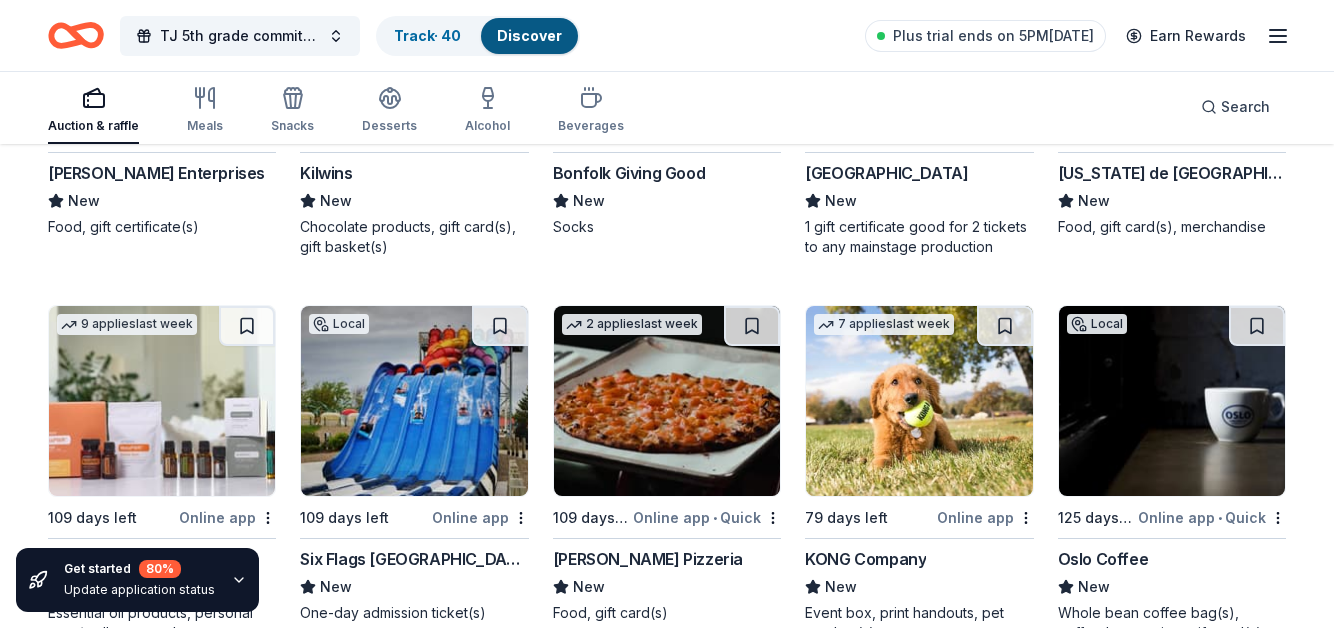 scroll, scrollTop: 5161, scrollLeft: 0, axis: vertical 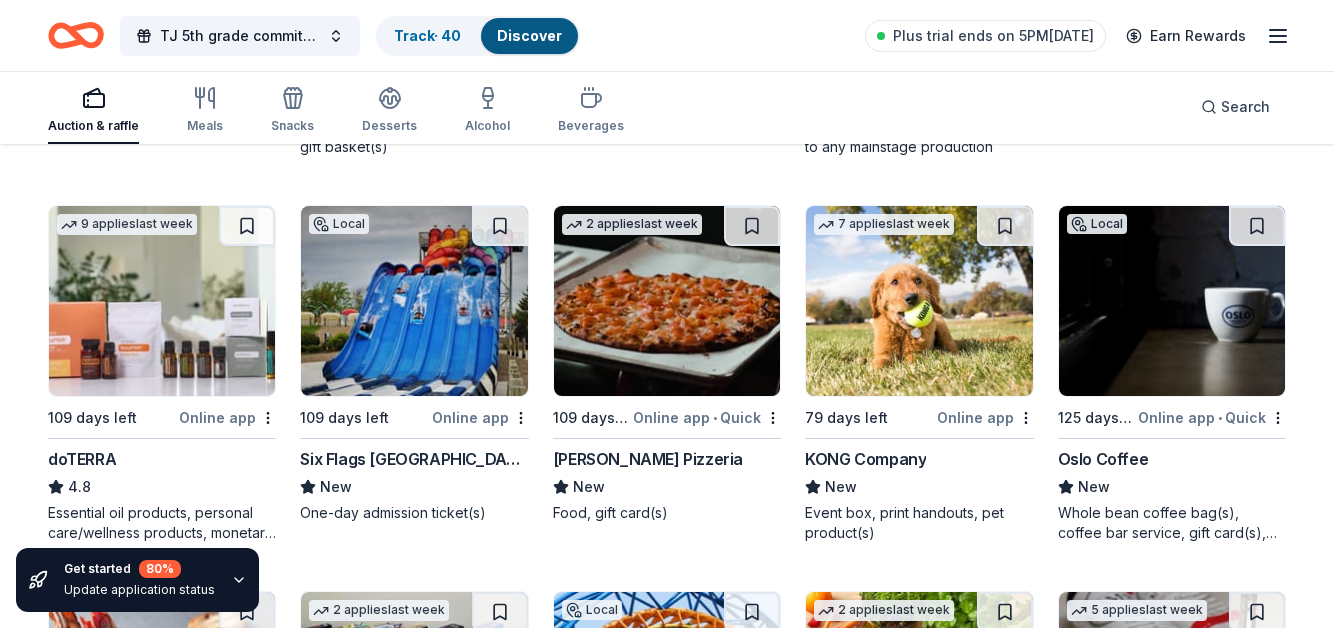 click at bounding box center [162, 301] 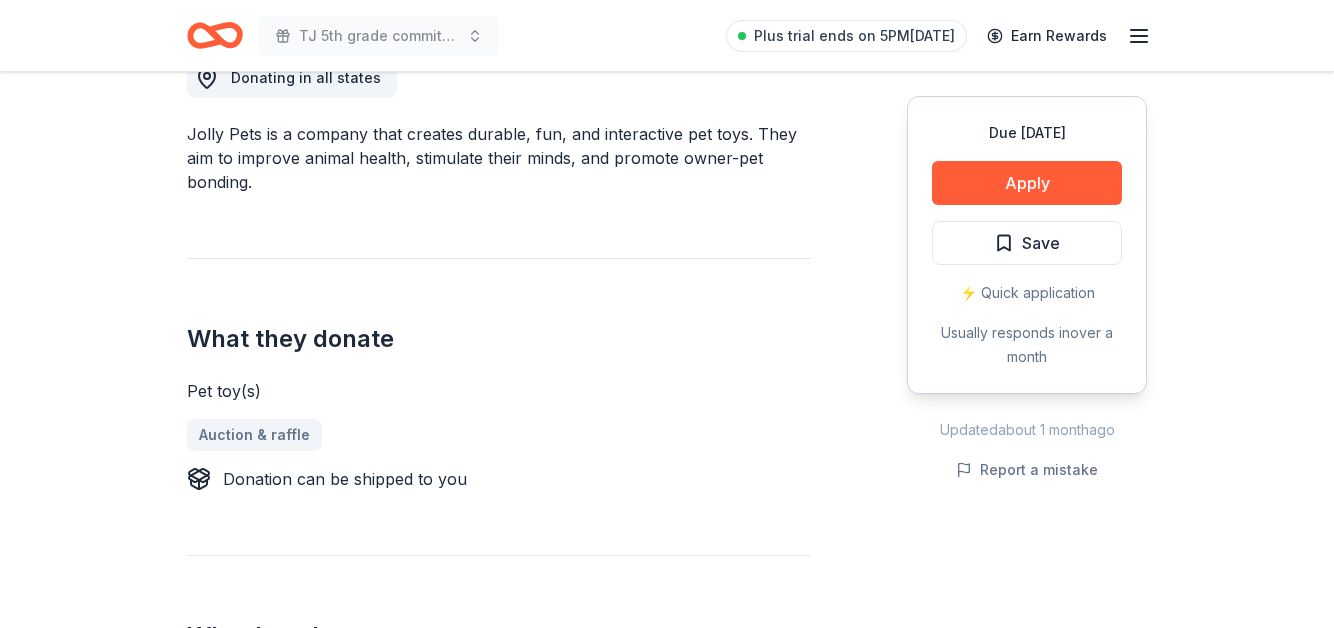 scroll, scrollTop: 597, scrollLeft: 0, axis: vertical 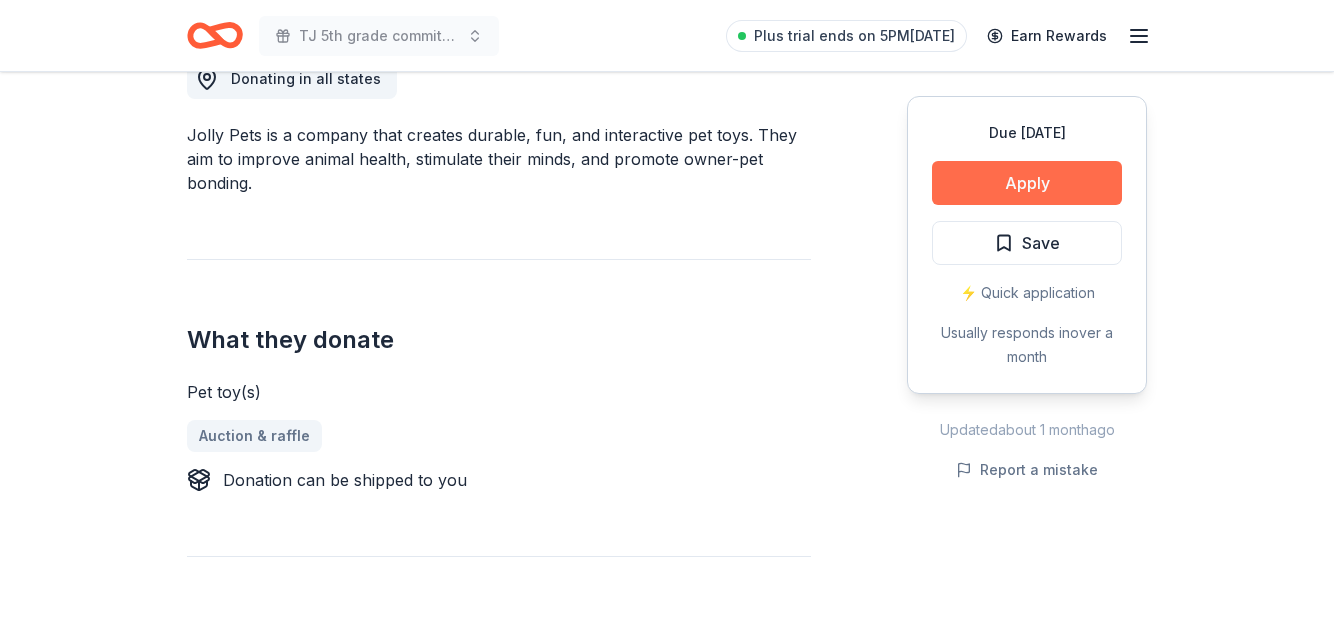click on "Apply" at bounding box center [1027, 183] 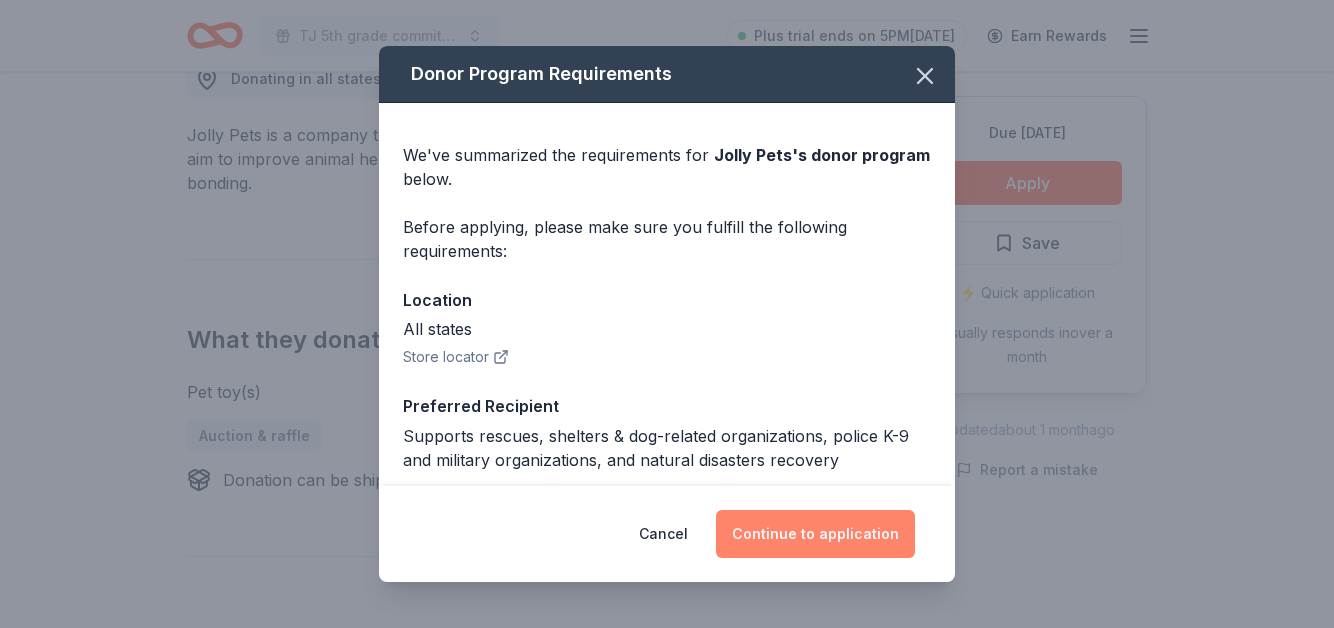click on "Continue to application" at bounding box center [815, 534] 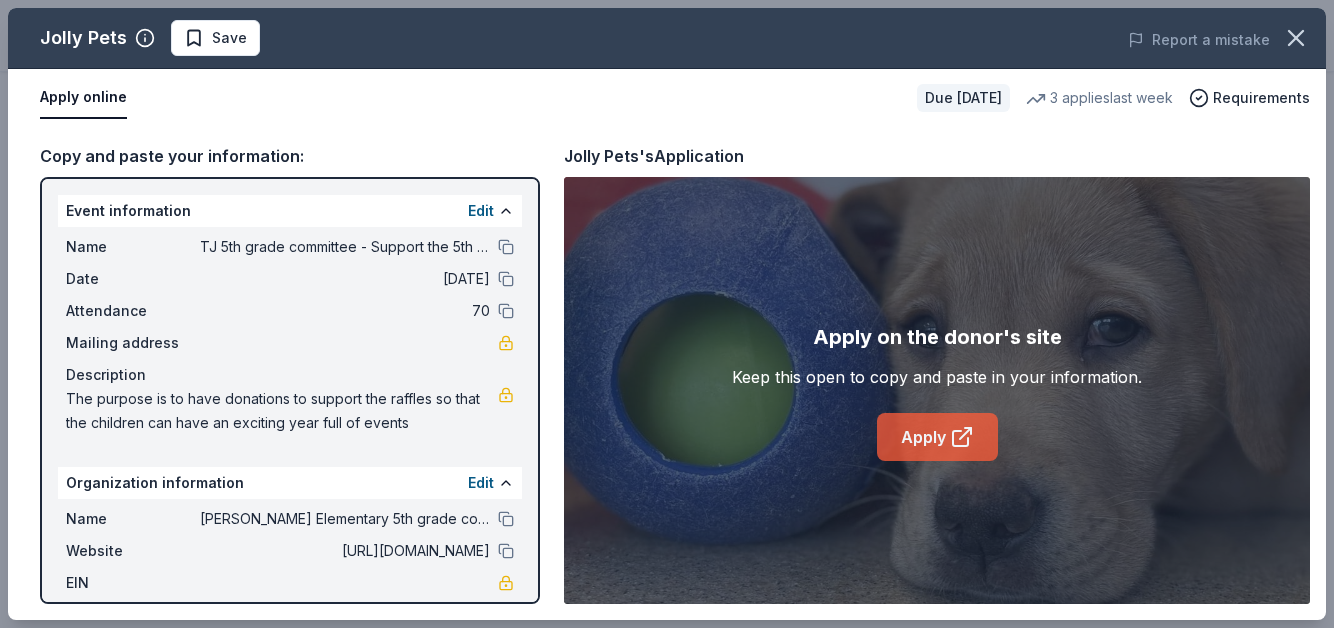 click 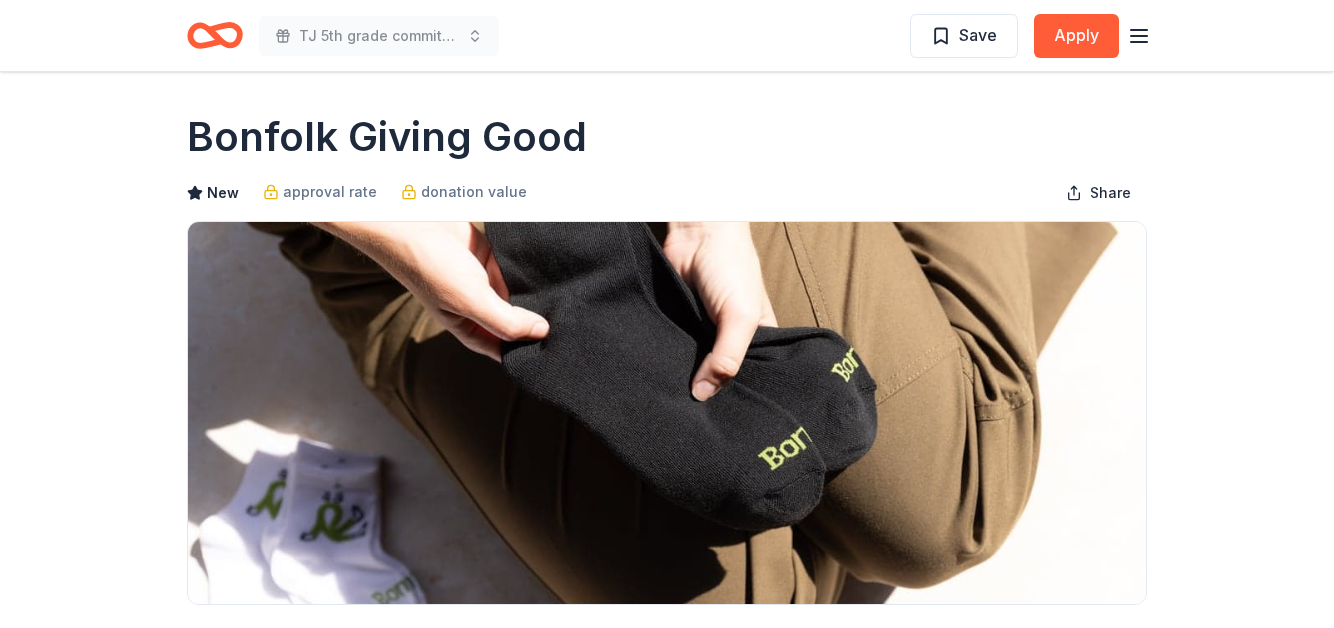 scroll, scrollTop: 2, scrollLeft: 0, axis: vertical 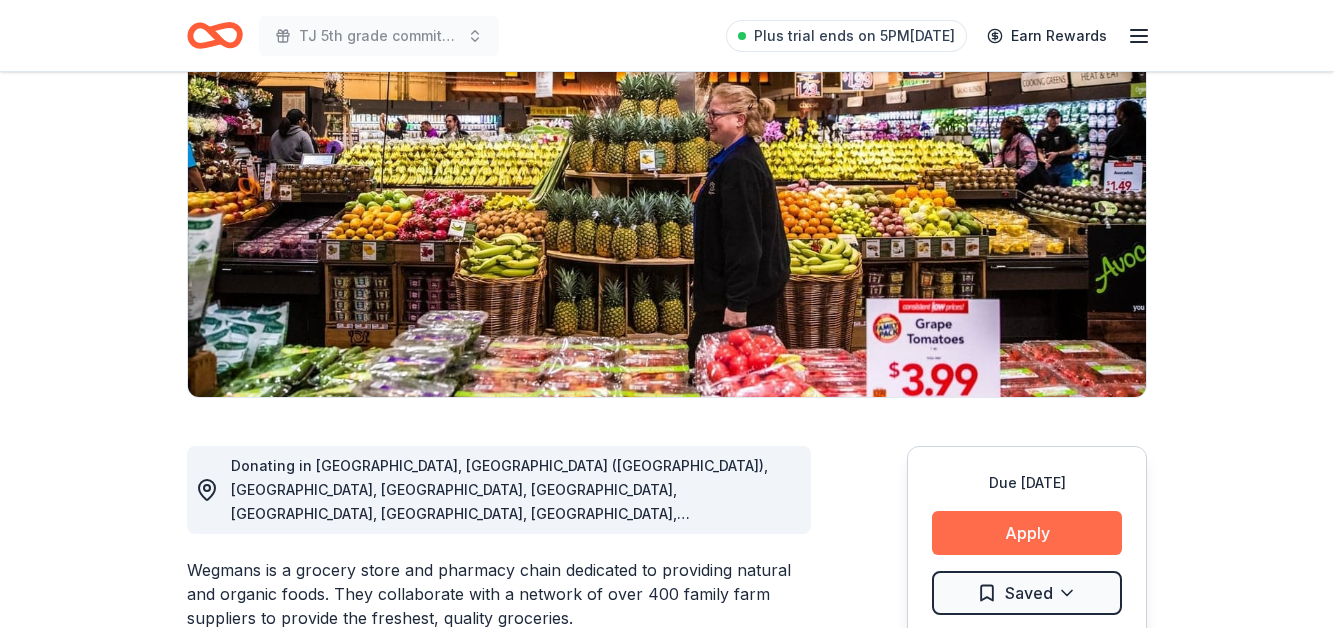 click on "Apply" at bounding box center (1027, 533) 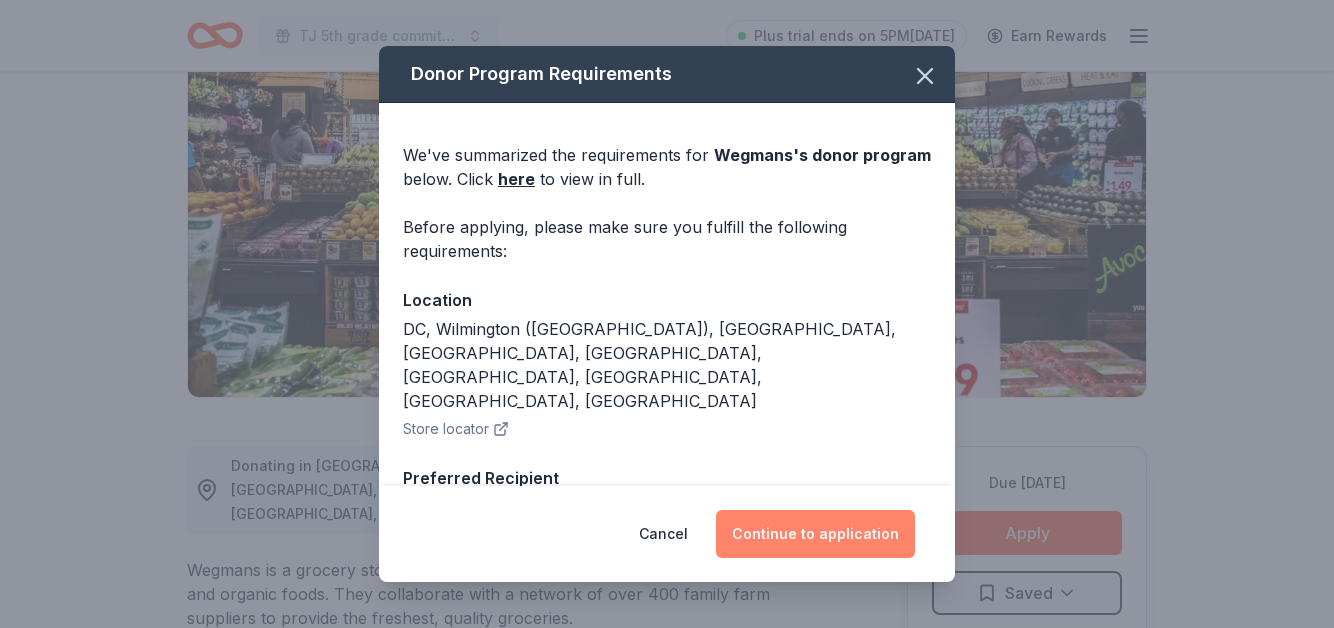 click on "Continue to application" at bounding box center [815, 534] 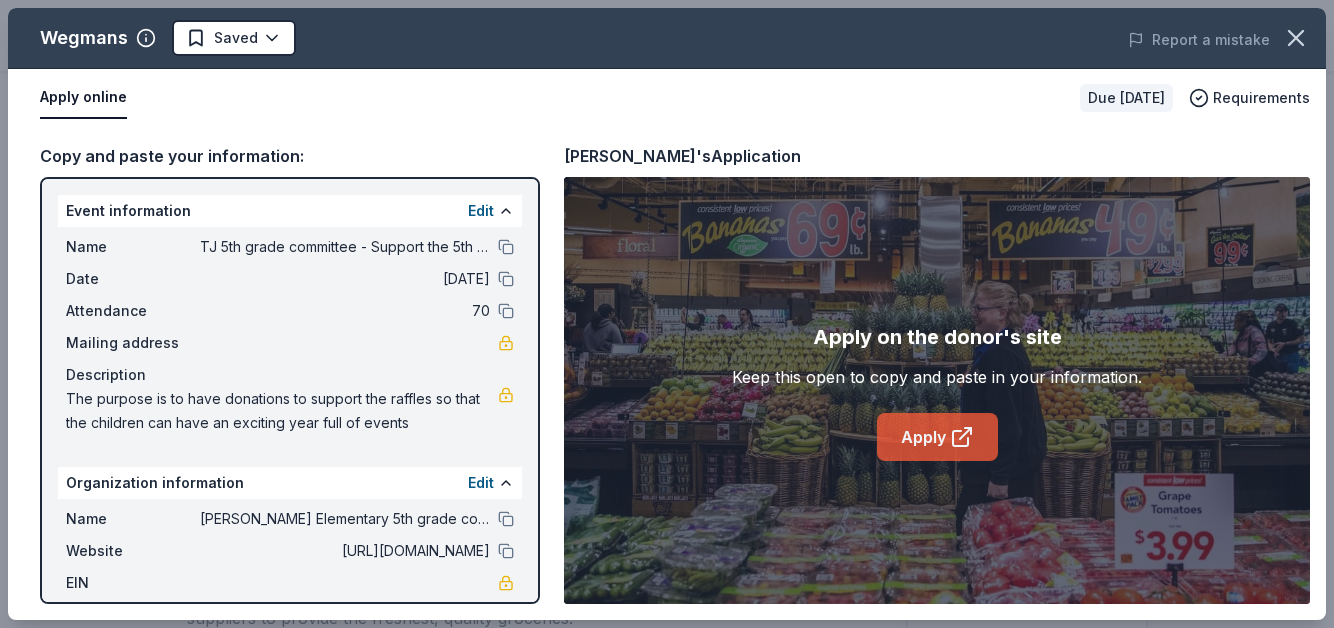 click on "Apply" at bounding box center [937, 437] 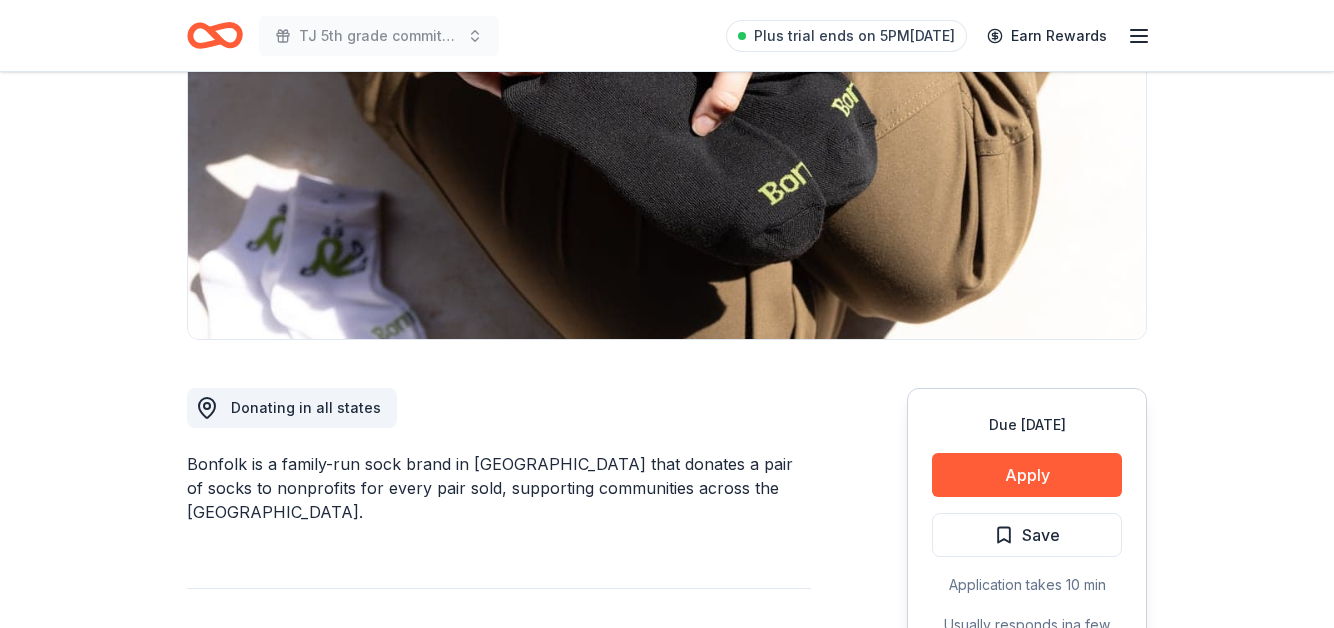 scroll, scrollTop: 270, scrollLeft: 0, axis: vertical 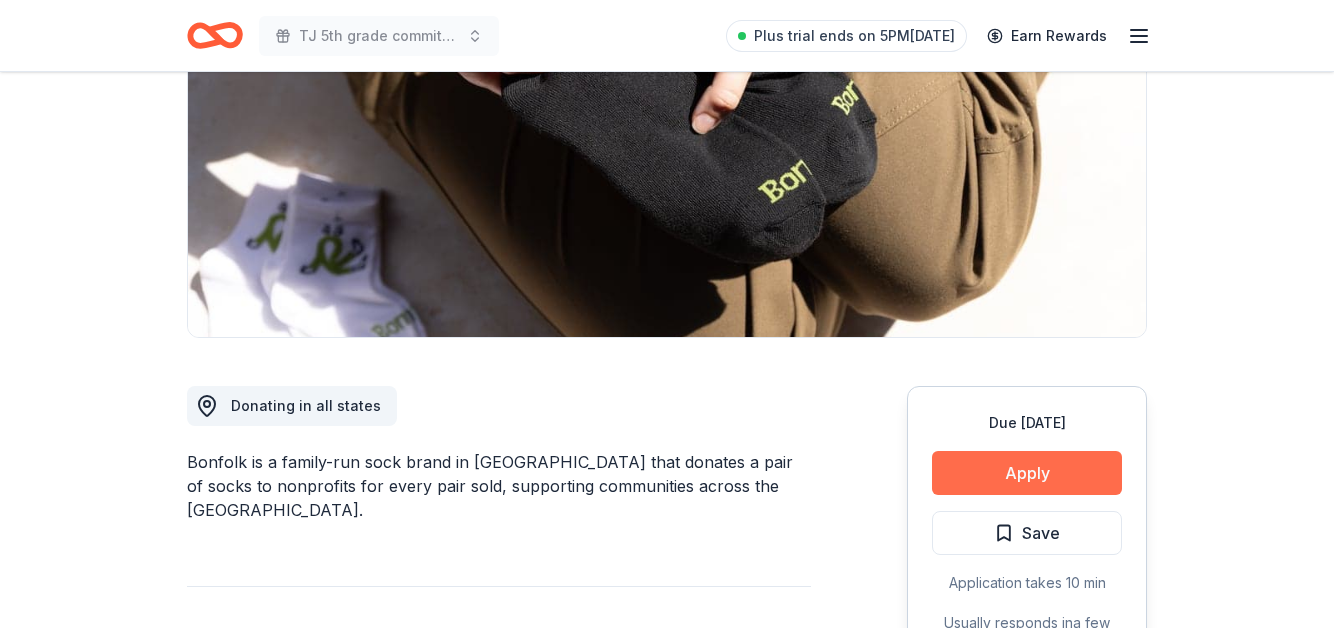 click on "Apply" at bounding box center [1027, 473] 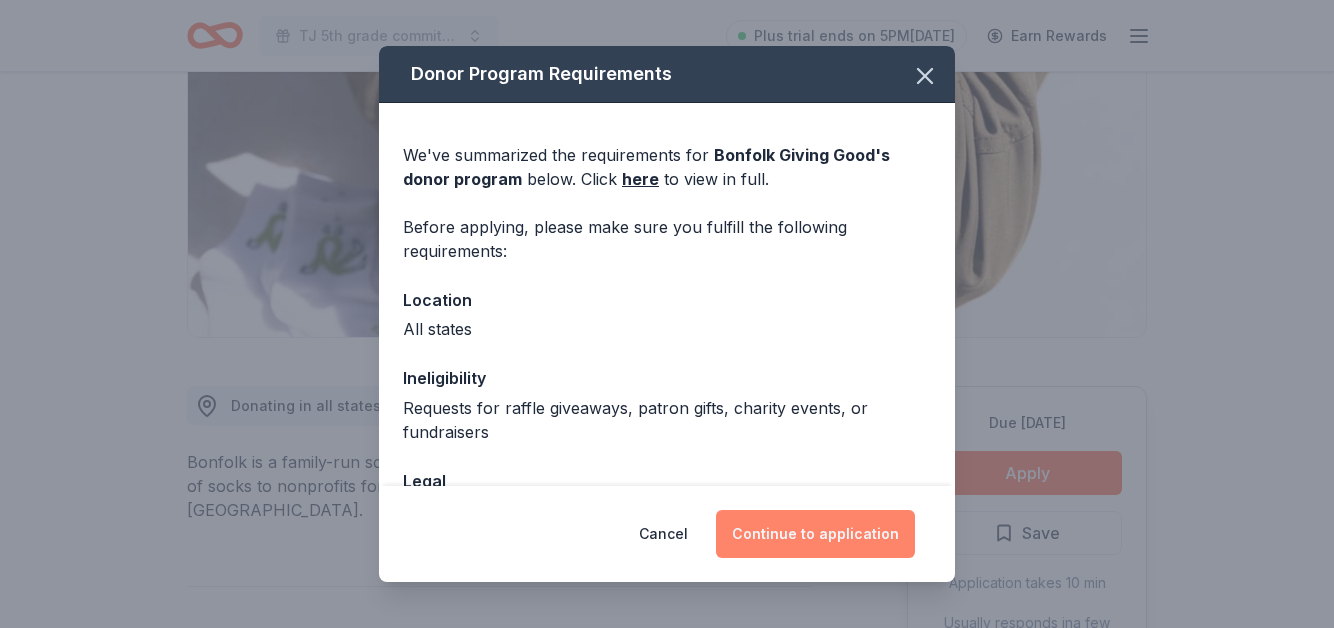 click on "Continue to application" at bounding box center [815, 534] 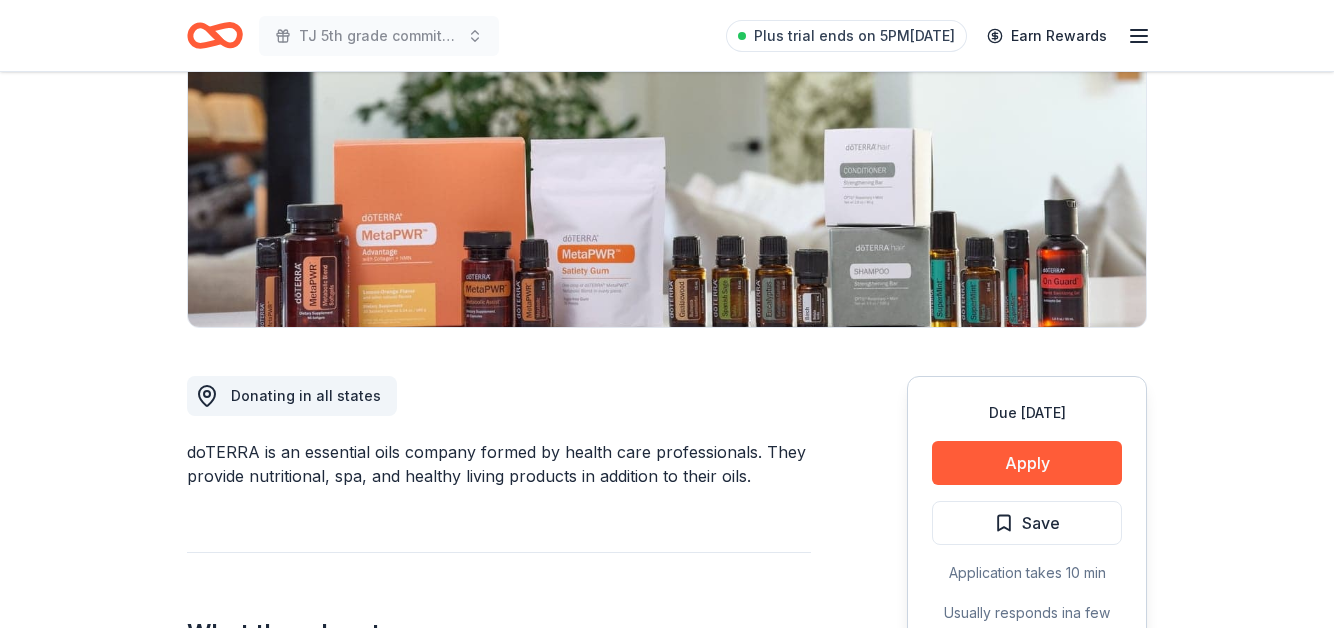 scroll, scrollTop: 278, scrollLeft: 0, axis: vertical 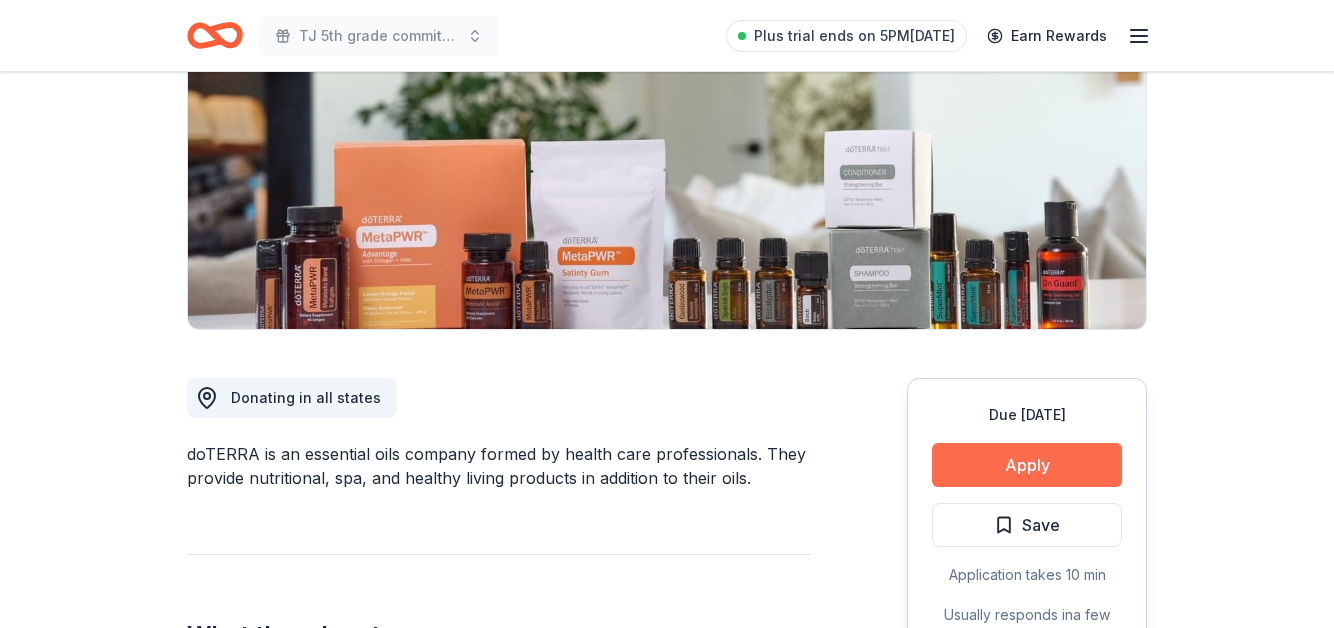 click on "Apply" at bounding box center [1027, 465] 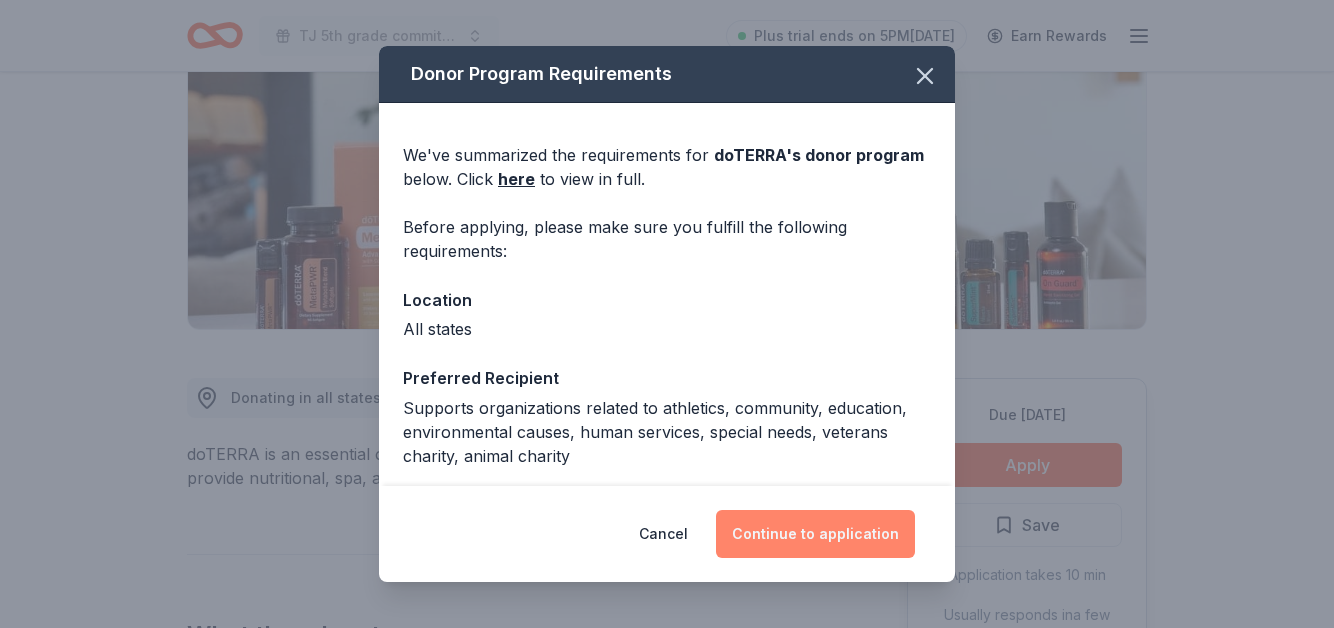 click on "Continue to application" at bounding box center [815, 534] 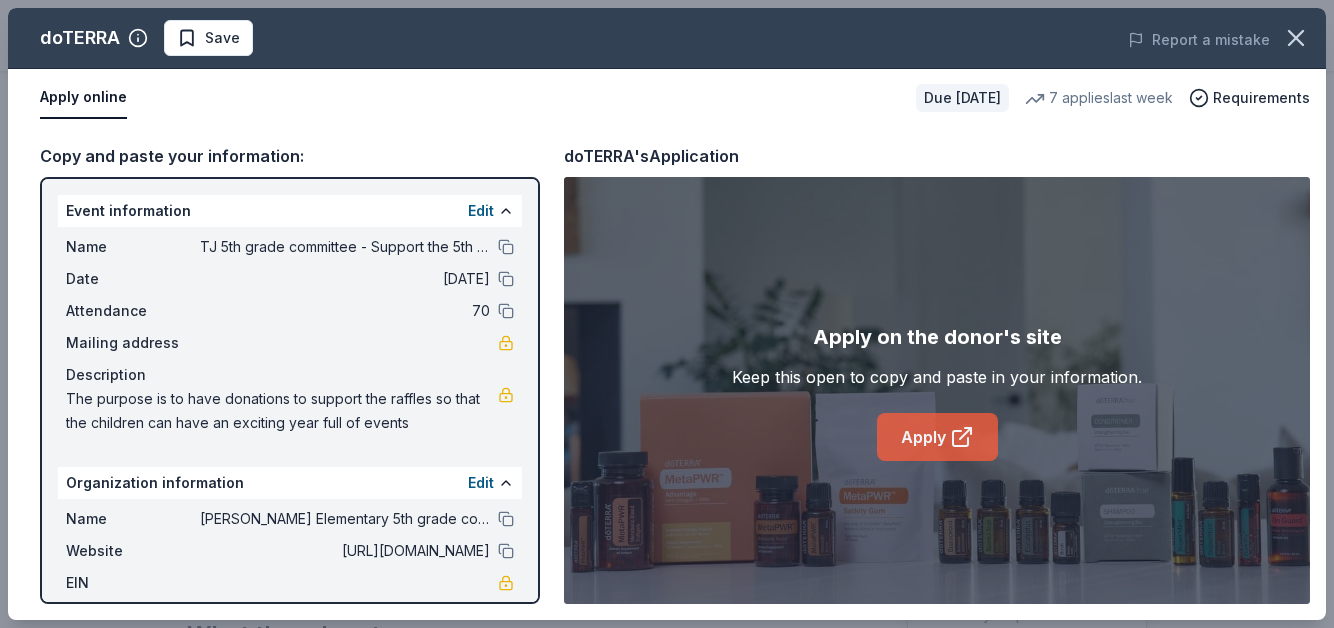 click on "Apply" at bounding box center (937, 437) 